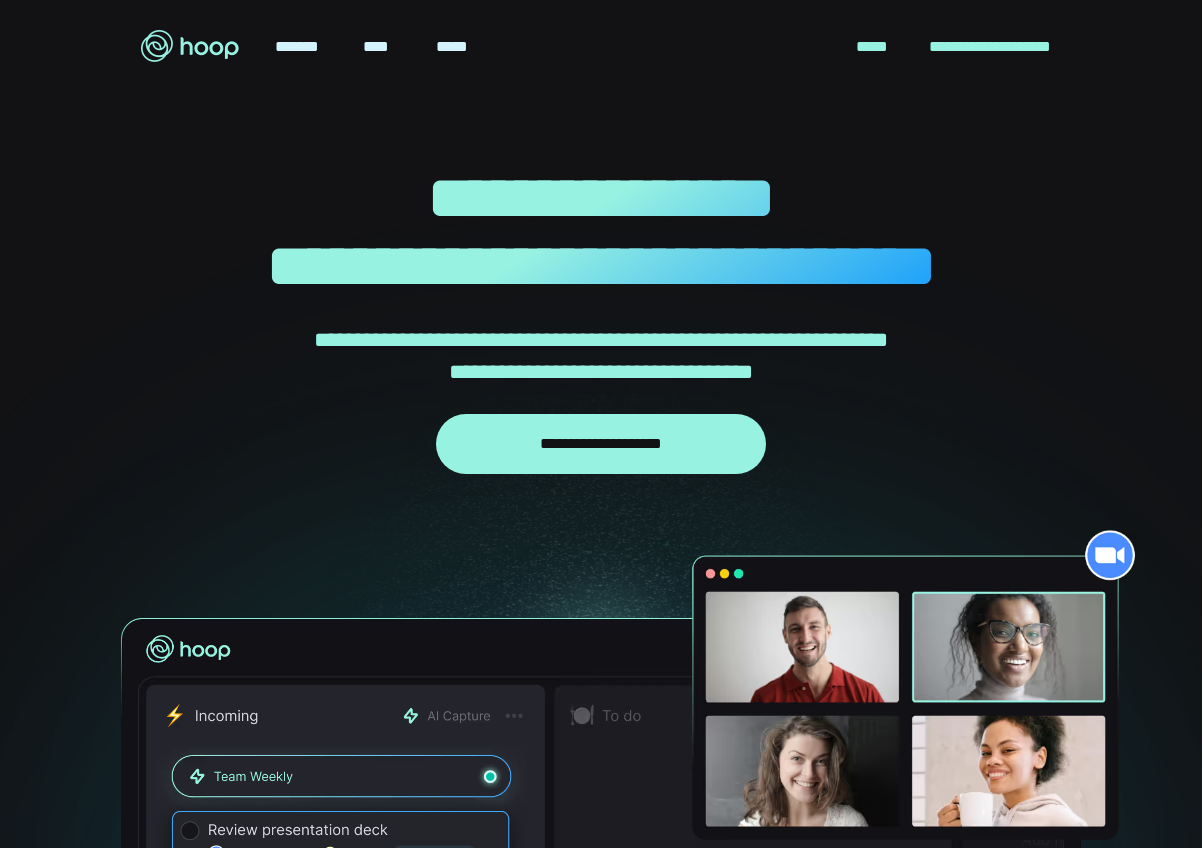 scroll, scrollTop: 0, scrollLeft: 0, axis: both 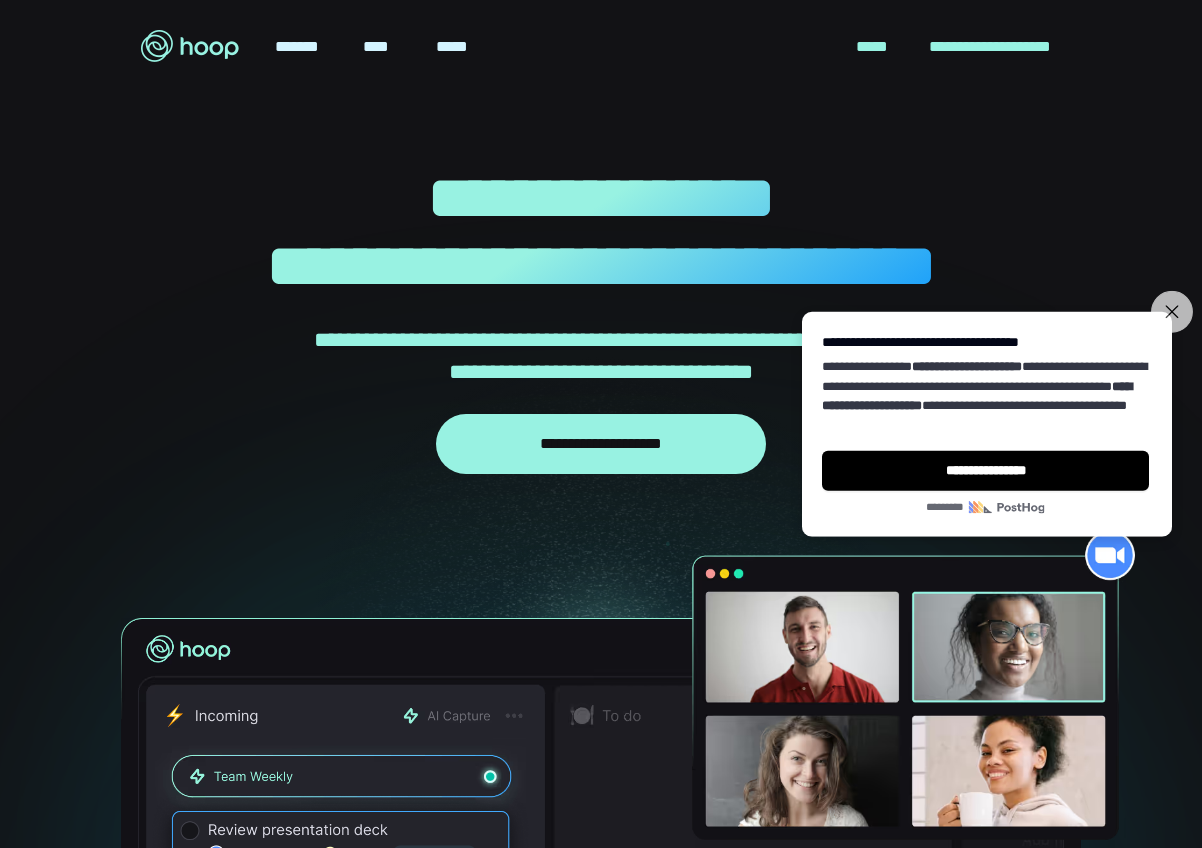 click on "**********" at bounding box center (1172, 312) 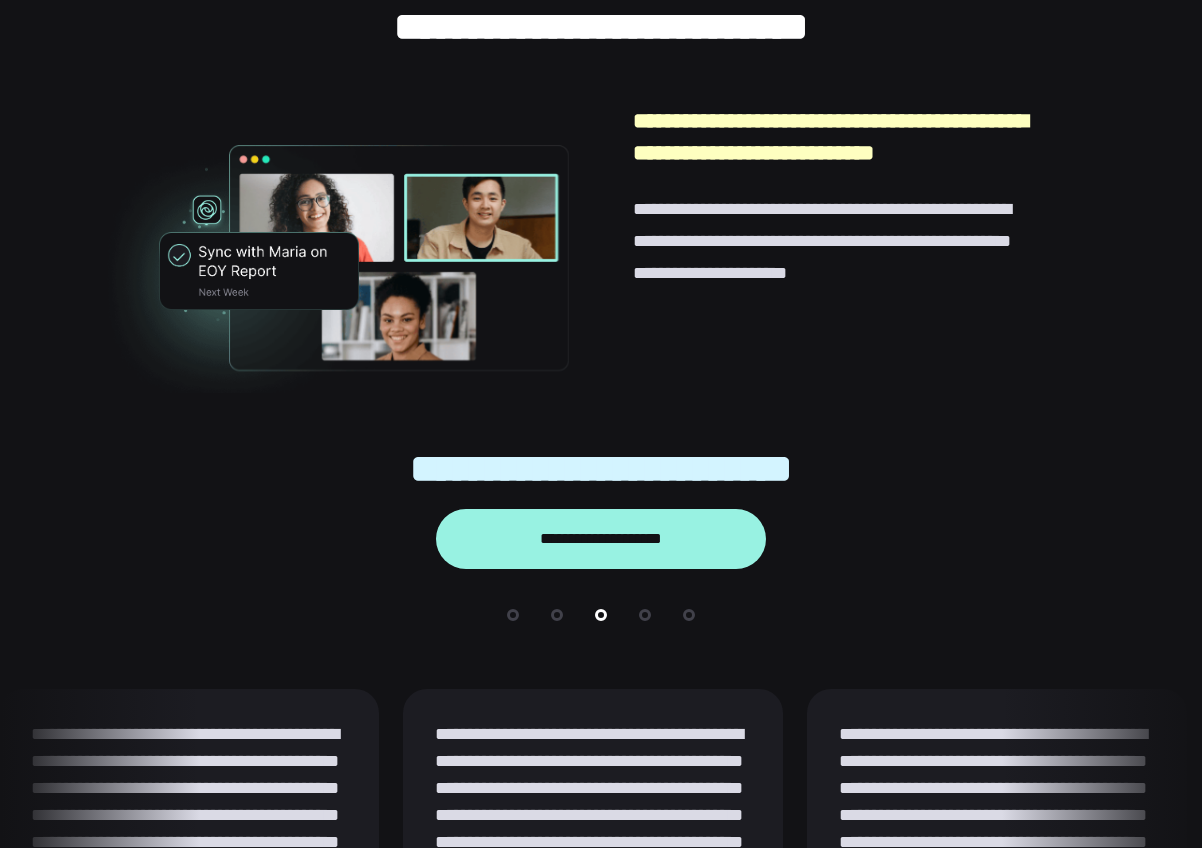 scroll, scrollTop: 3391, scrollLeft: 0, axis: vertical 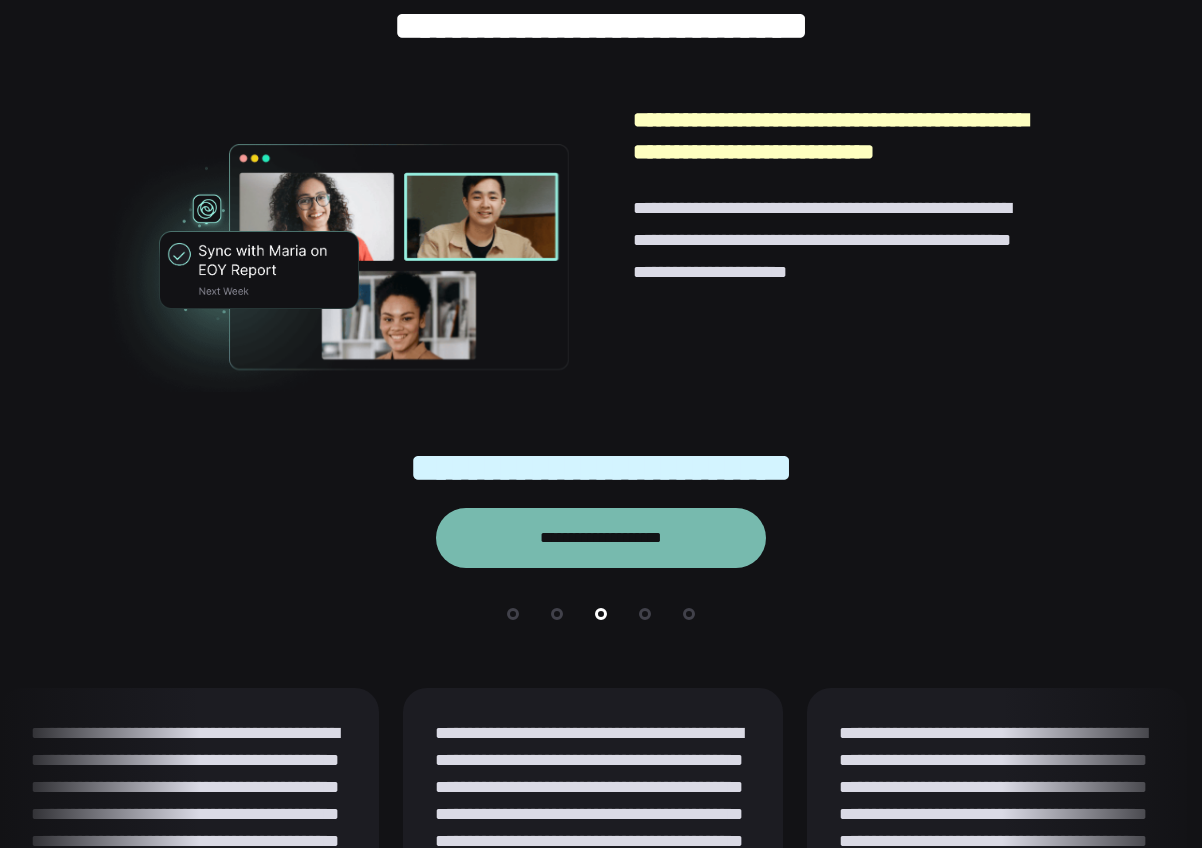 click on "**********" at bounding box center (601, 538) 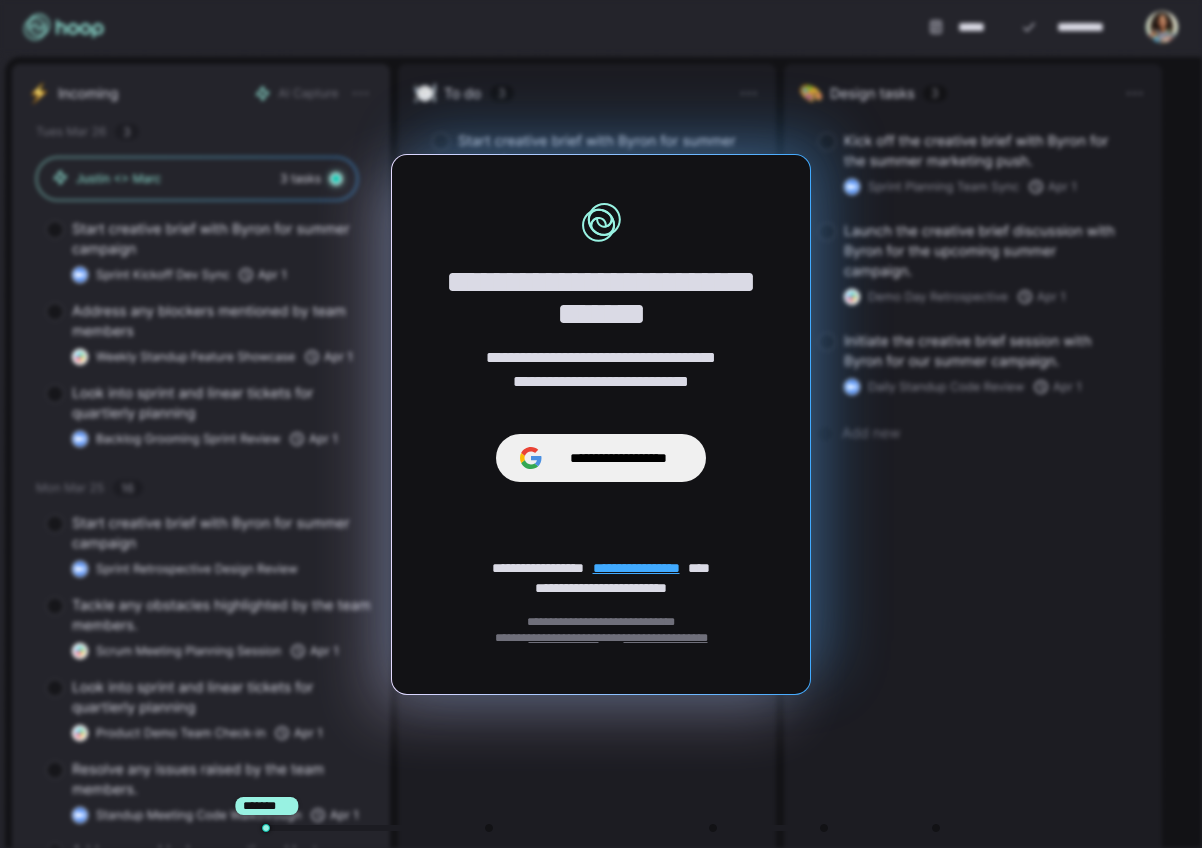 scroll, scrollTop: 0, scrollLeft: 0, axis: both 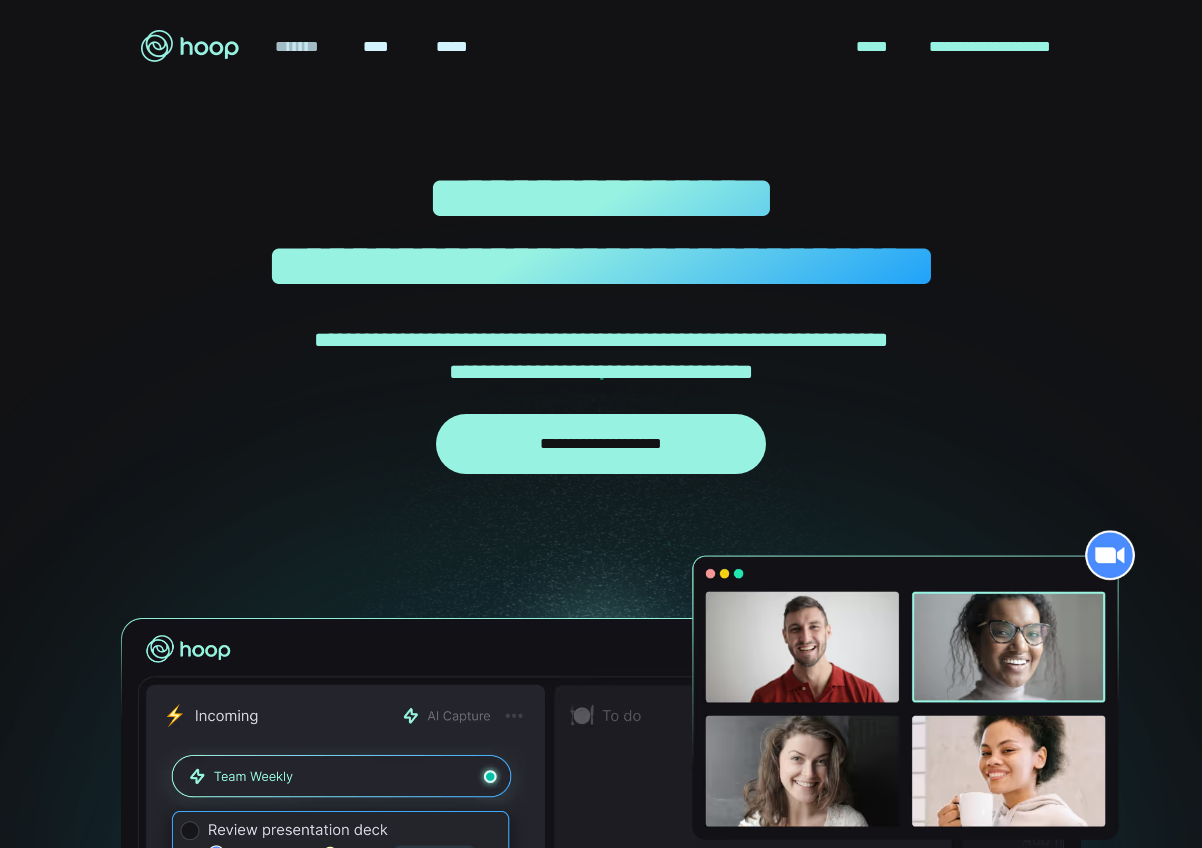 click on "*******" at bounding box center [297, 47] 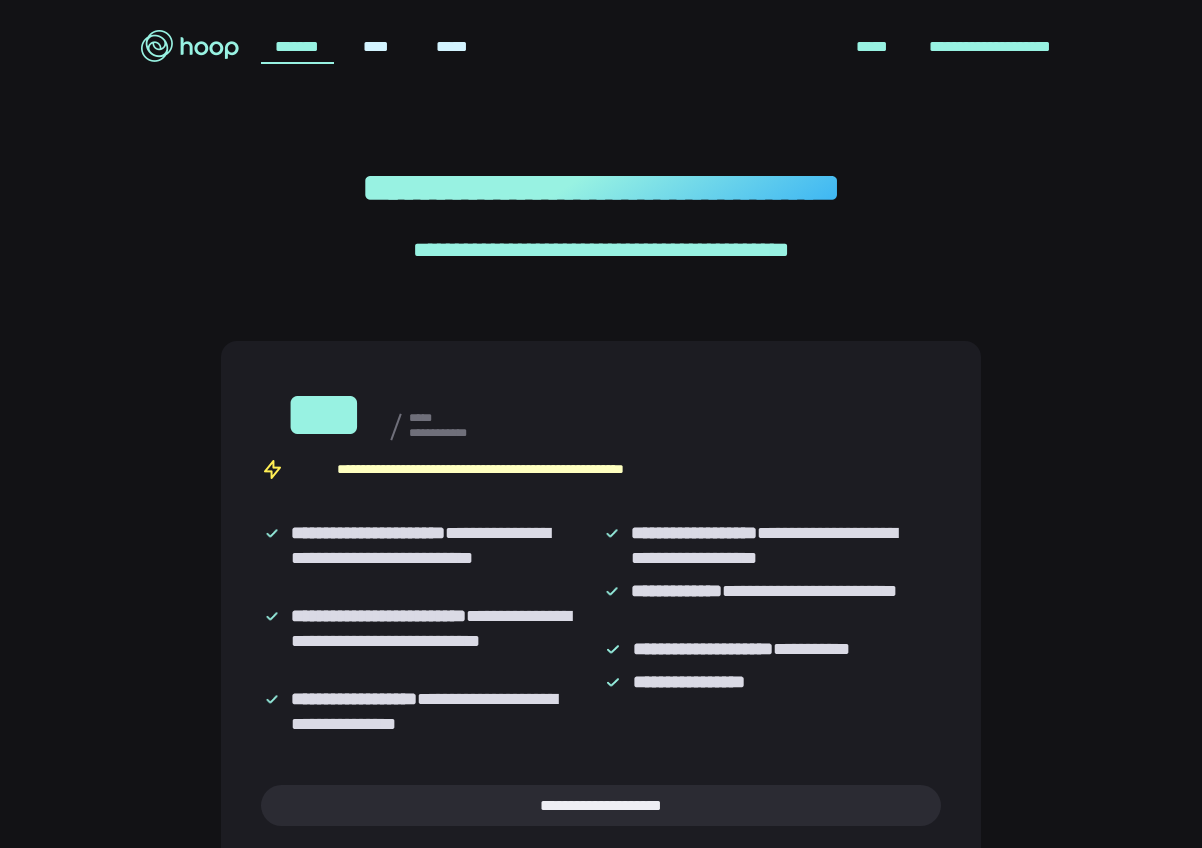 scroll, scrollTop: 0, scrollLeft: 0, axis: both 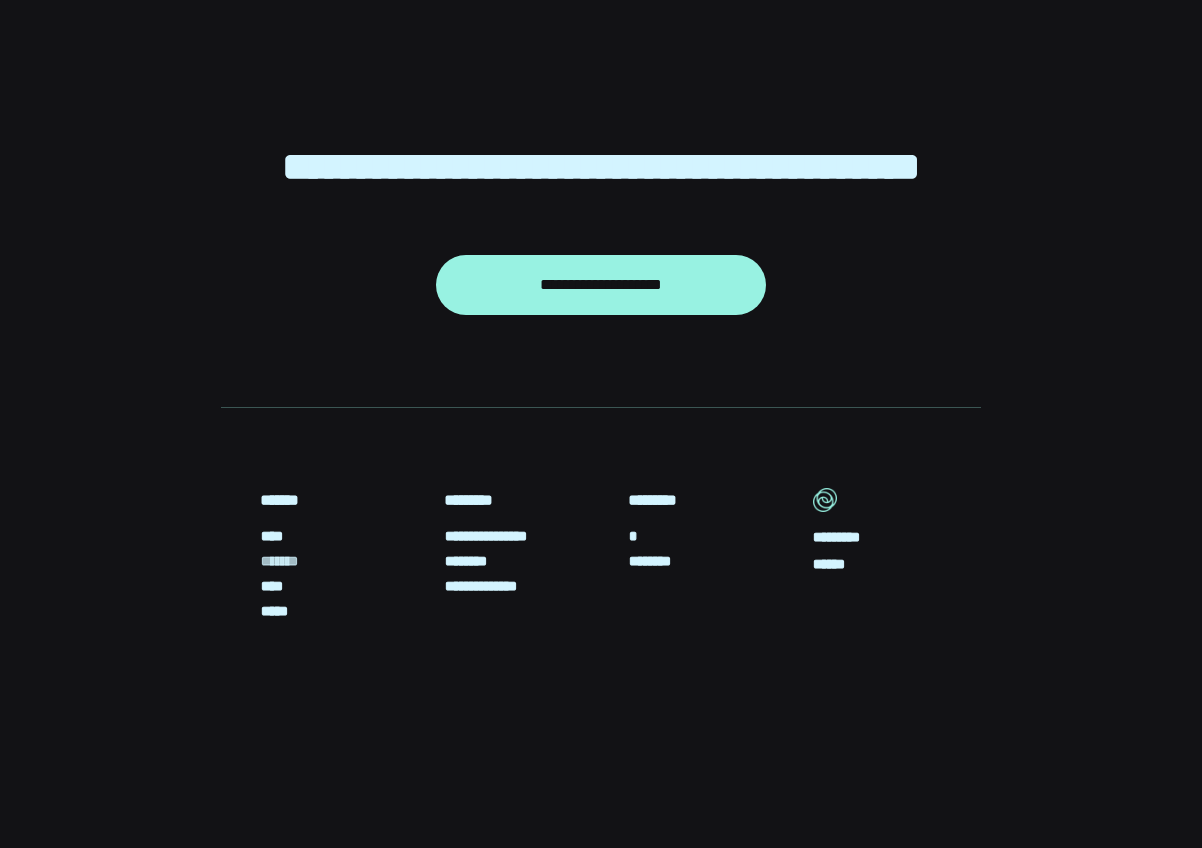 click on "*******" at bounding box center (283, 561) 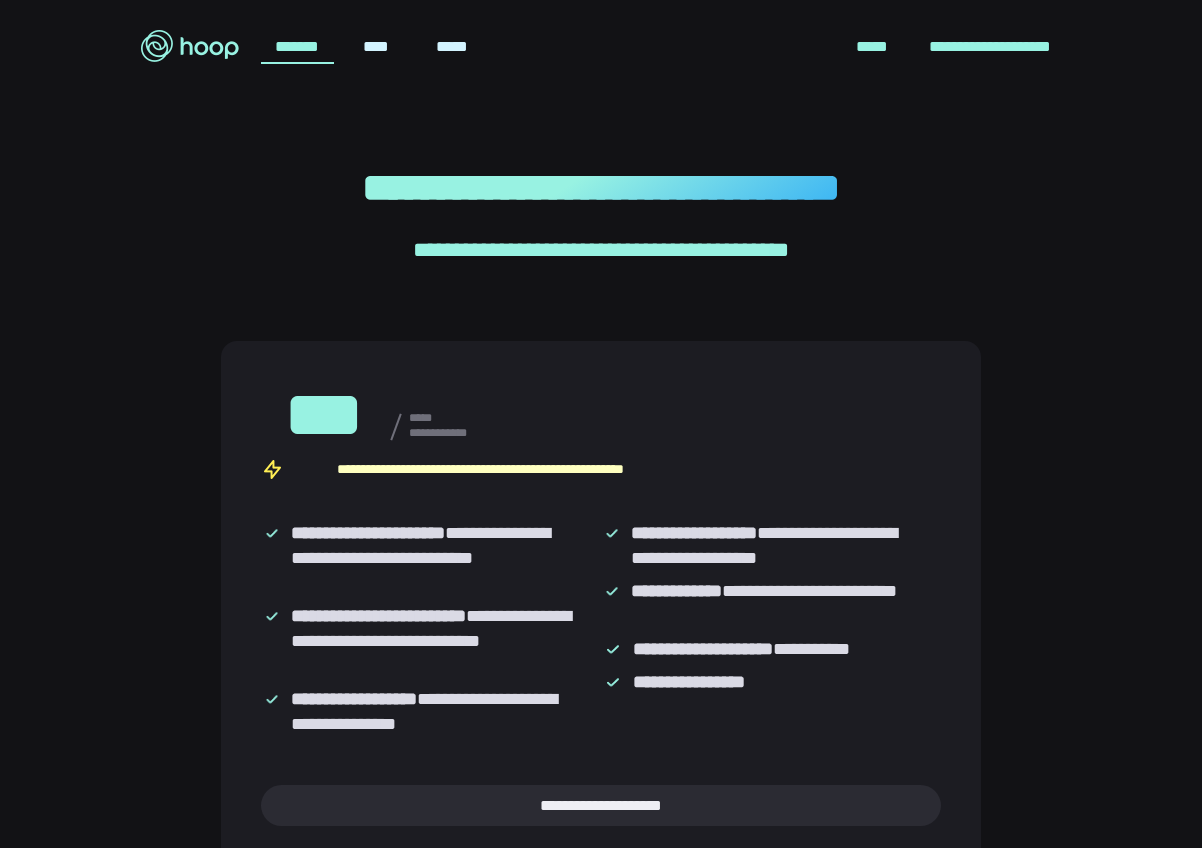 scroll, scrollTop: 0, scrollLeft: 0, axis: both 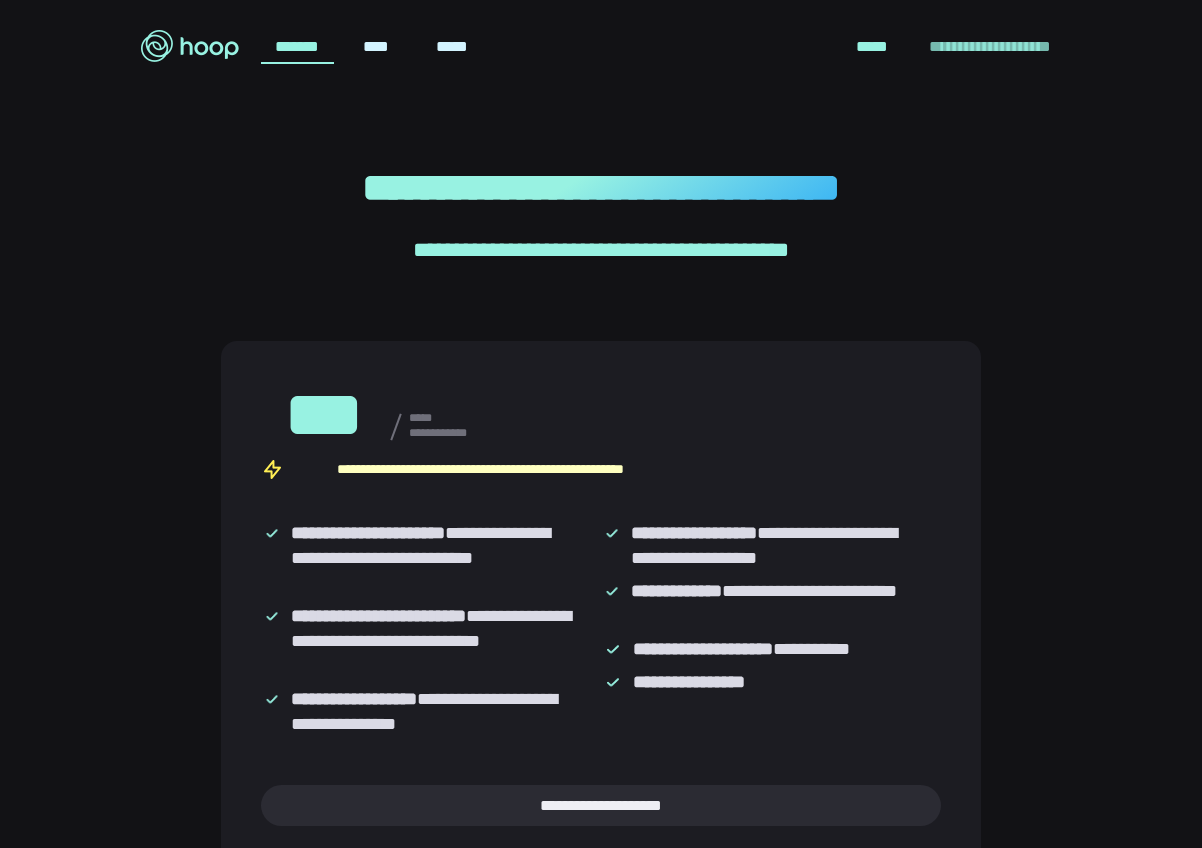 click on "**********" at bounding box center [990, 46] 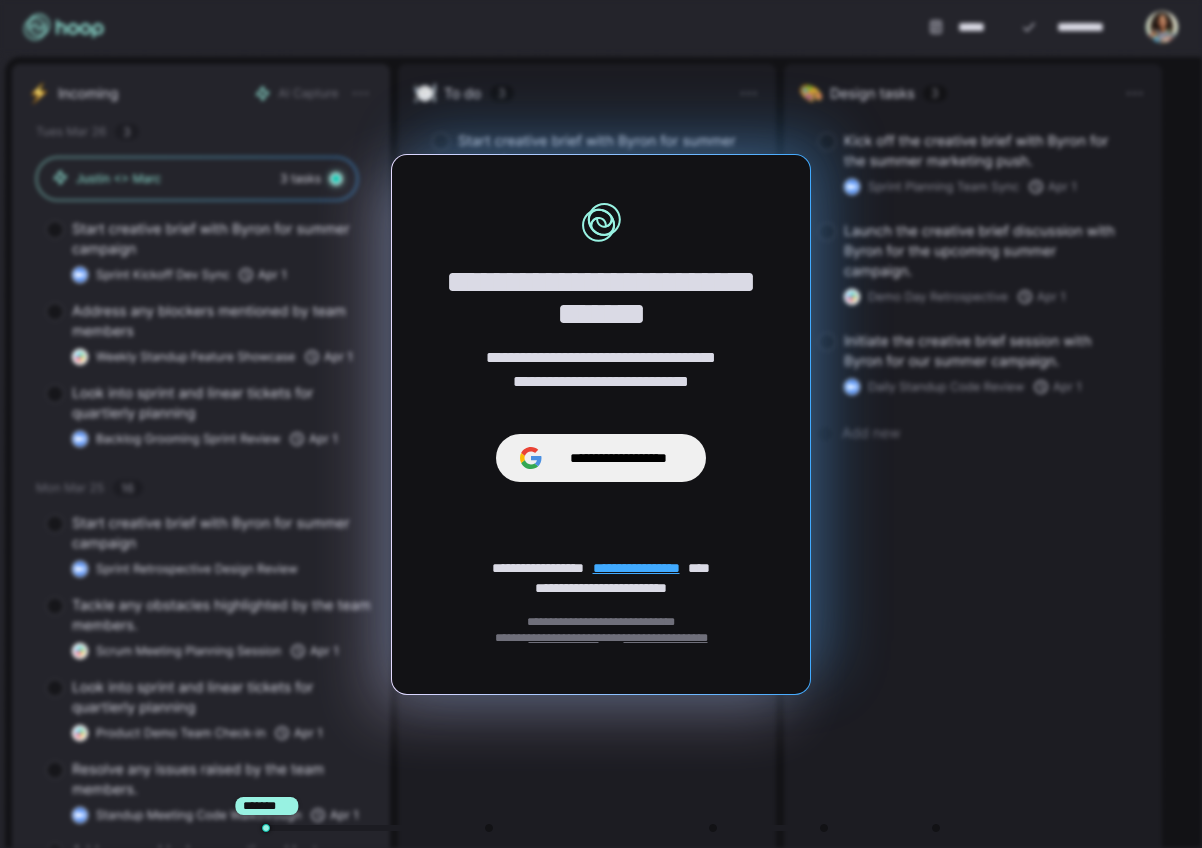 scroll, scrollTop: 0, scrollLeft: 0, axis: both 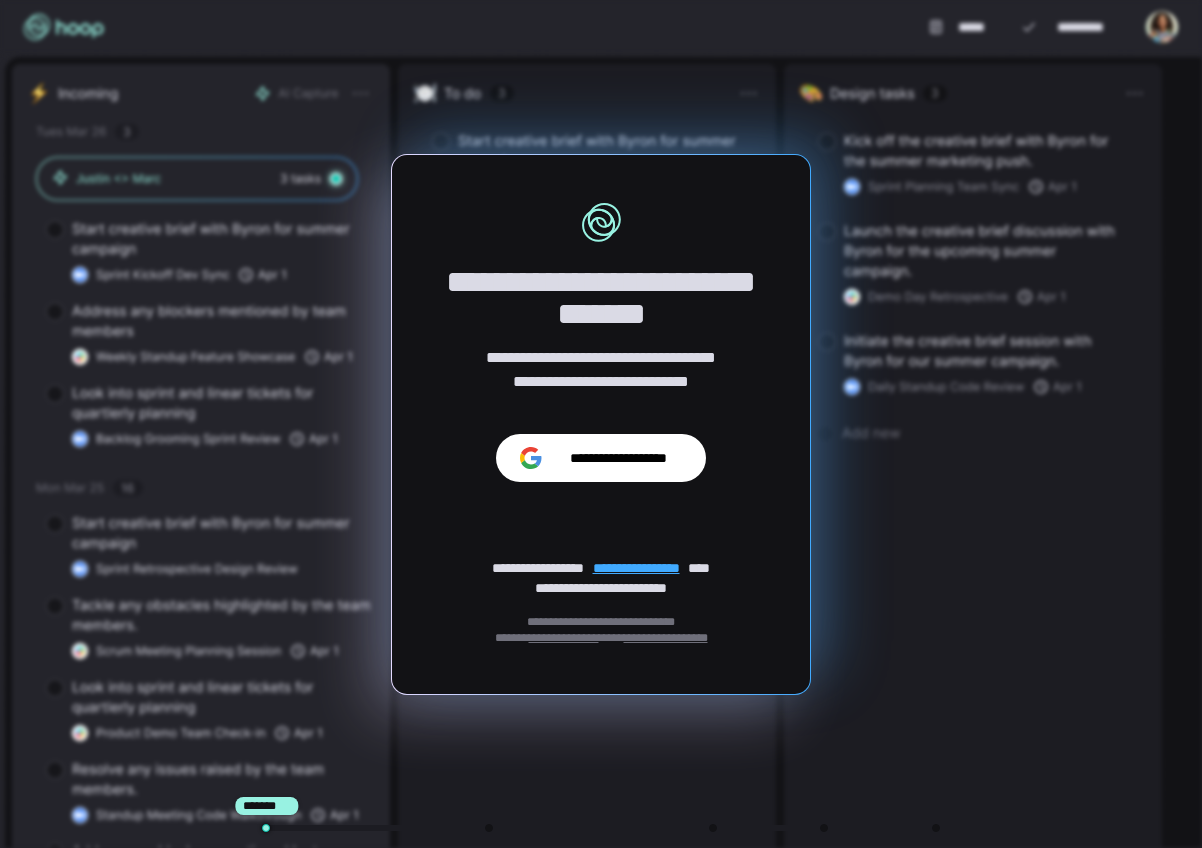 click on "**********" at bounding box center (601, 458) 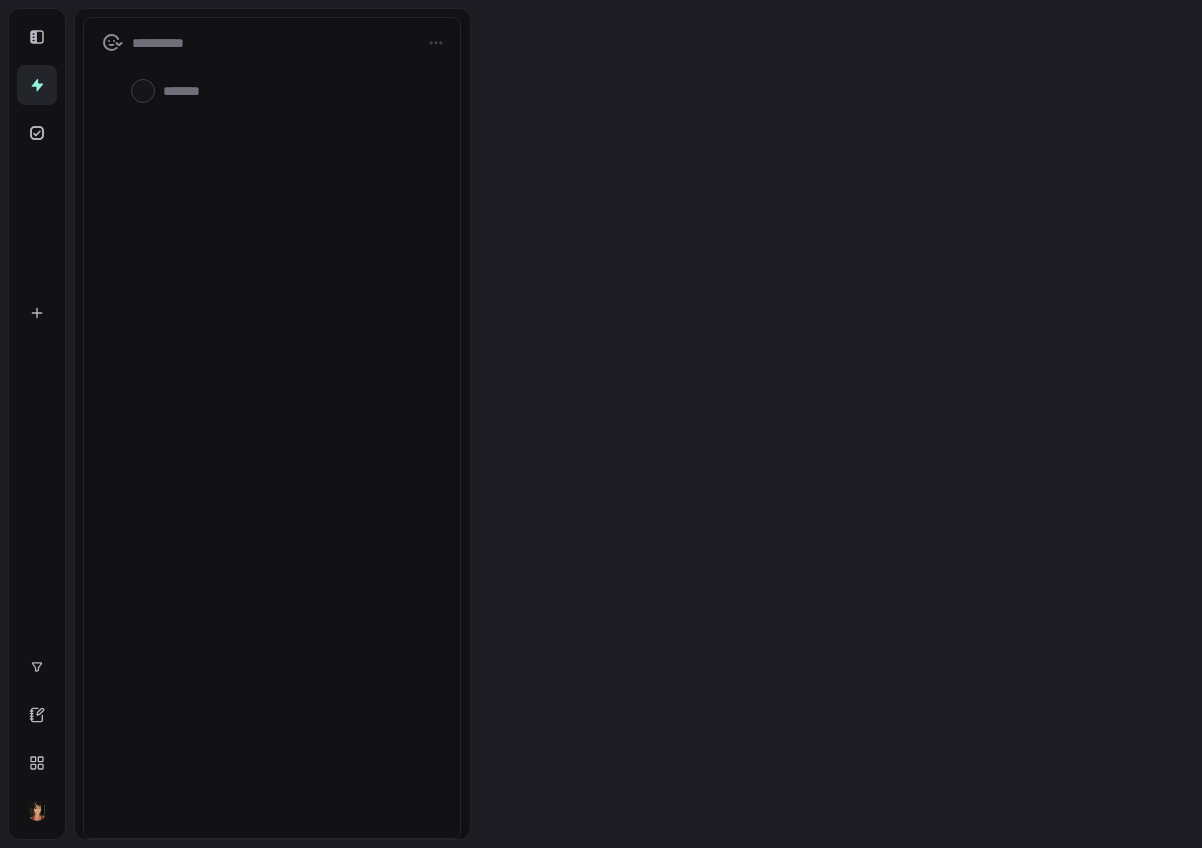 scroll, scrollTop: 0, scrollLeft: 0, axis: both 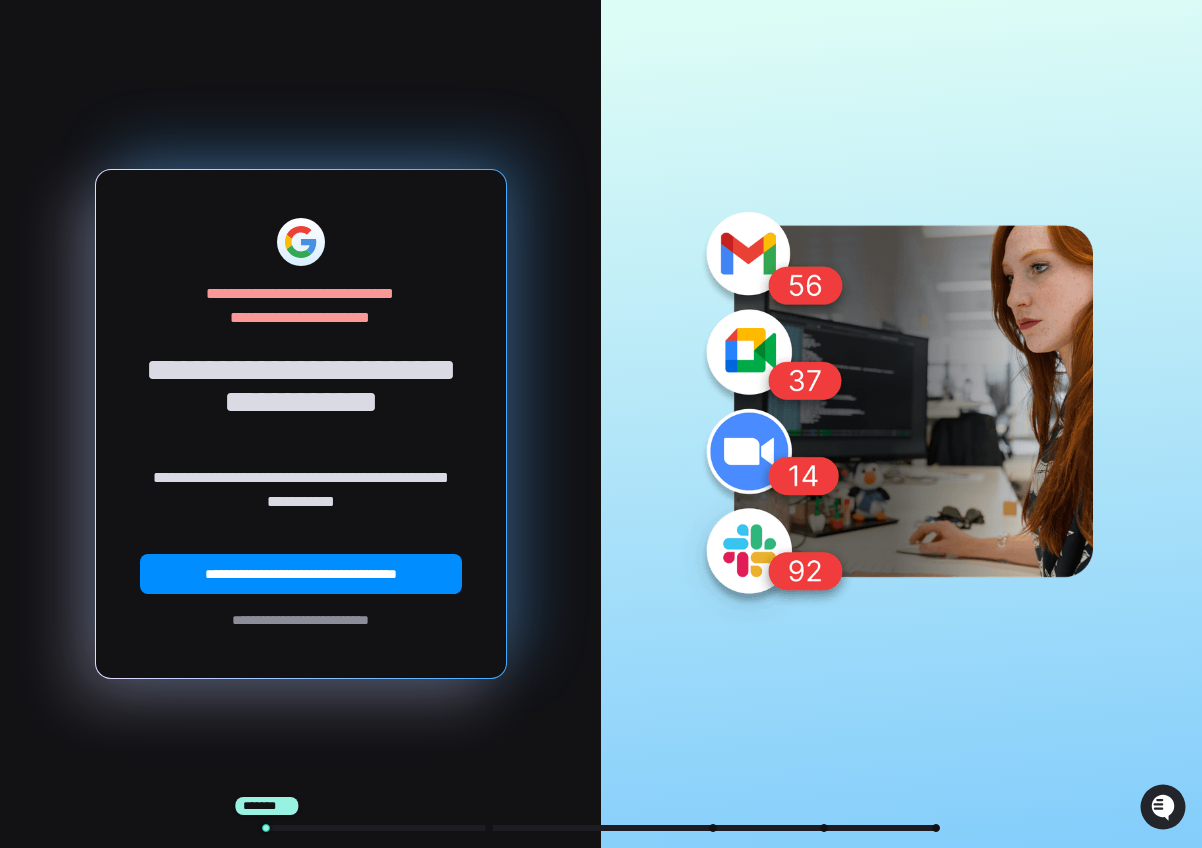 click on "**********" at bounding box center (300, 620) 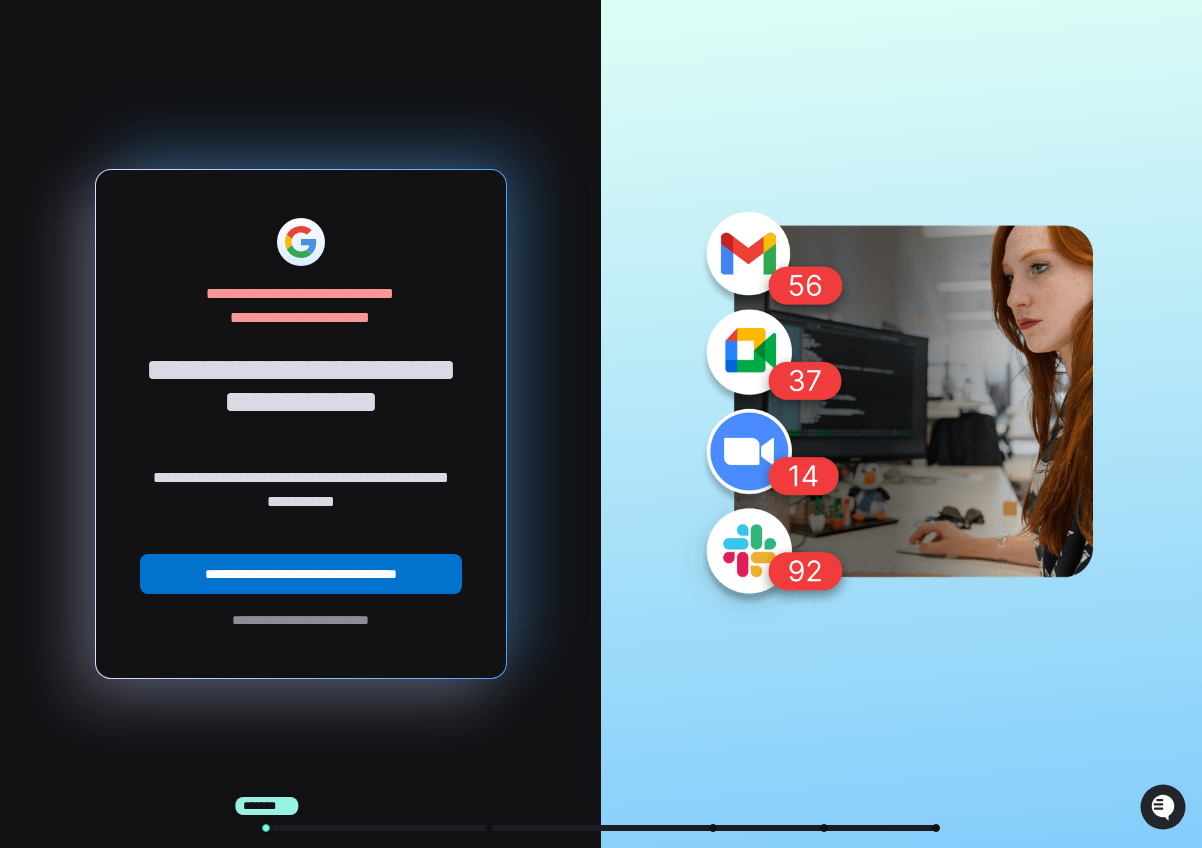 click on "**********" at bounding box center (301, 574) 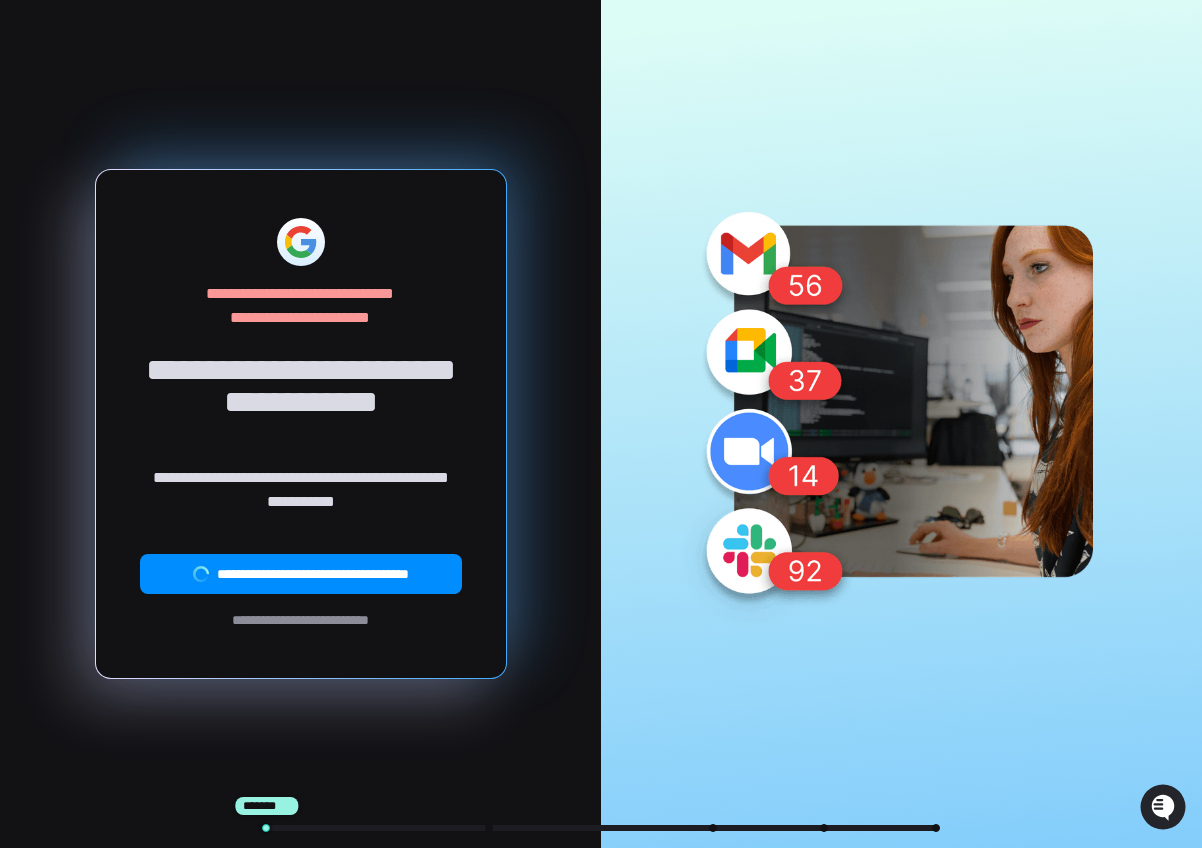 click on "**********" at bounding box center (300, 620) 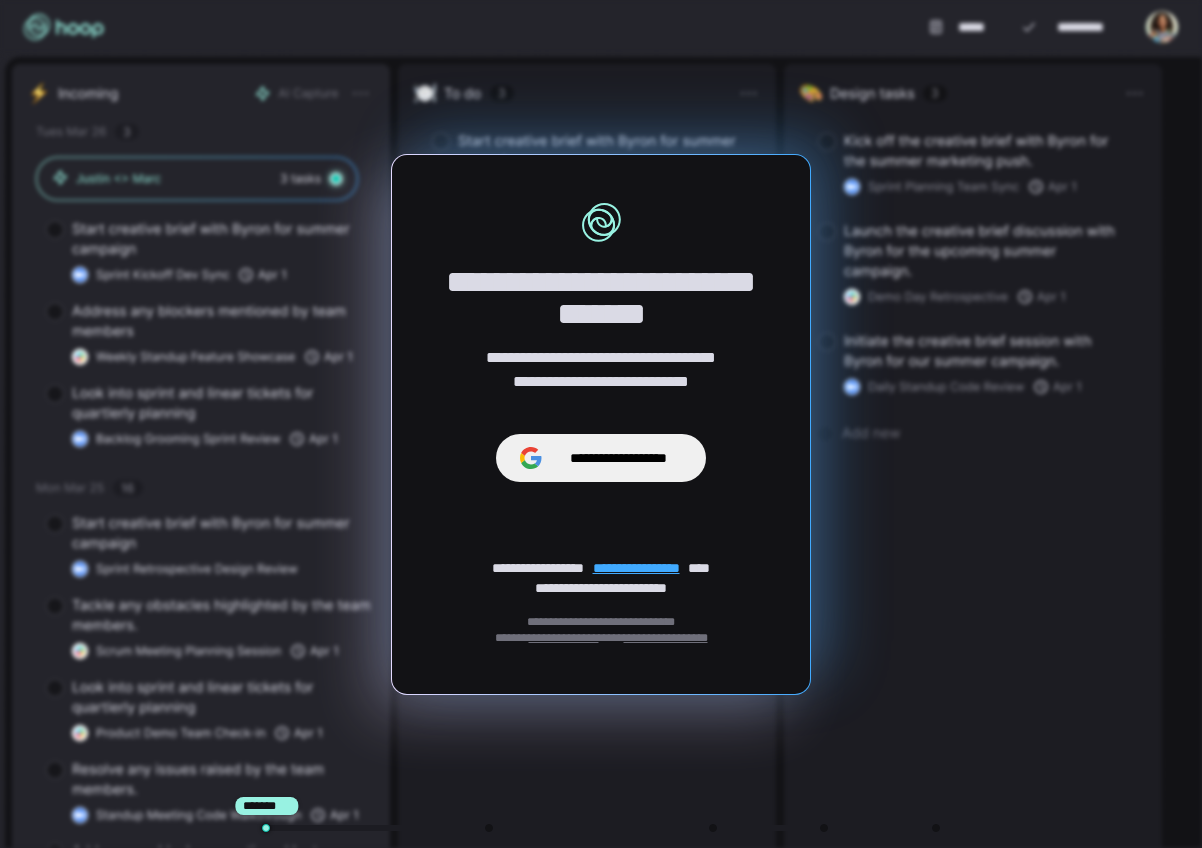 scroll, scrollTop: 0, scrollLeft: 0, axis: both 